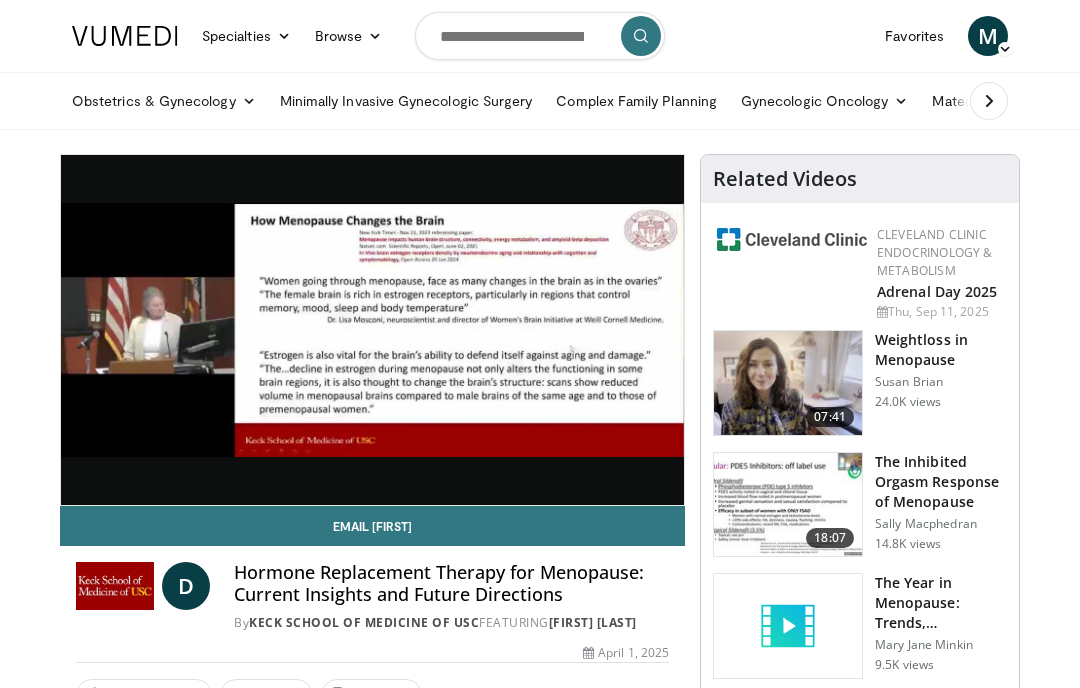 scroll, scrollTop: 0, scrollLeft: 0, axis: both 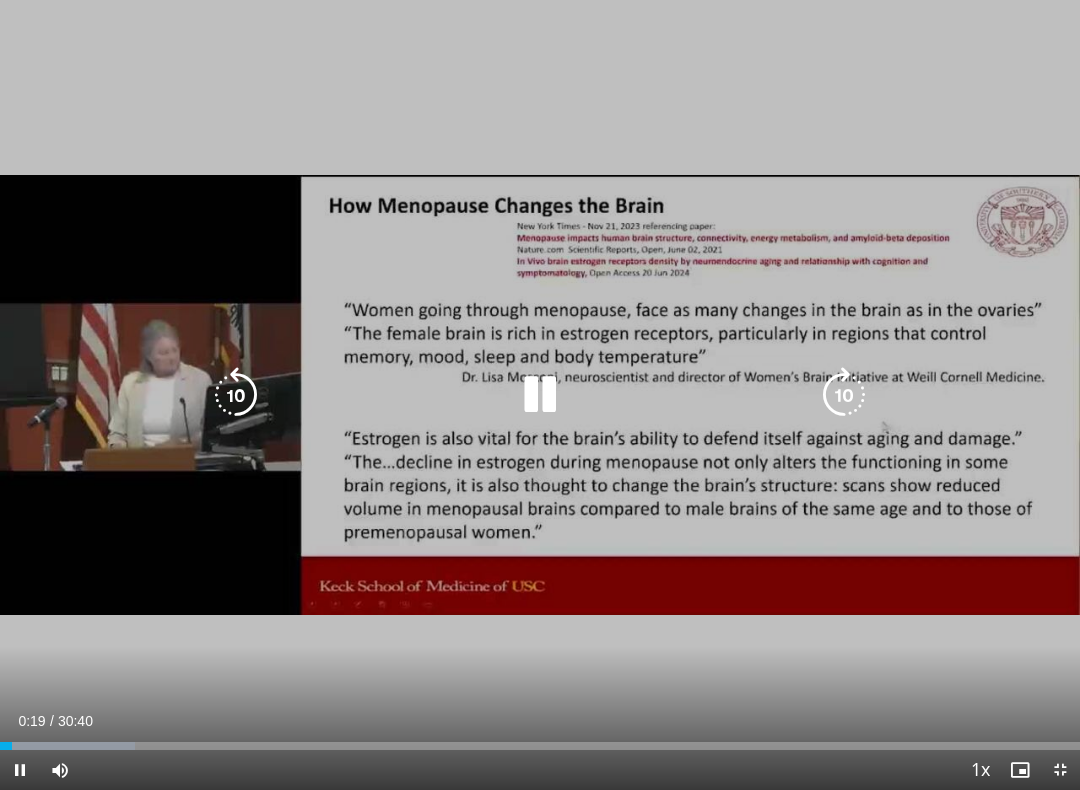 click at bounding box center (844, 395) 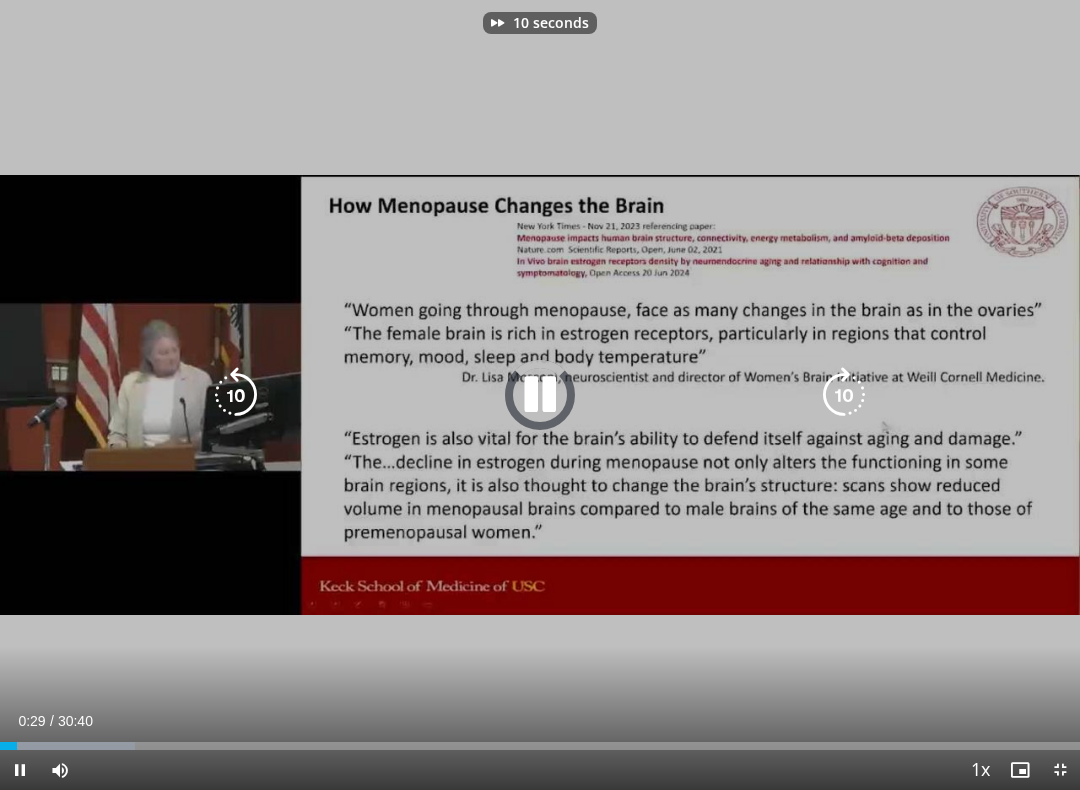 click at bounding box center (844, 395) 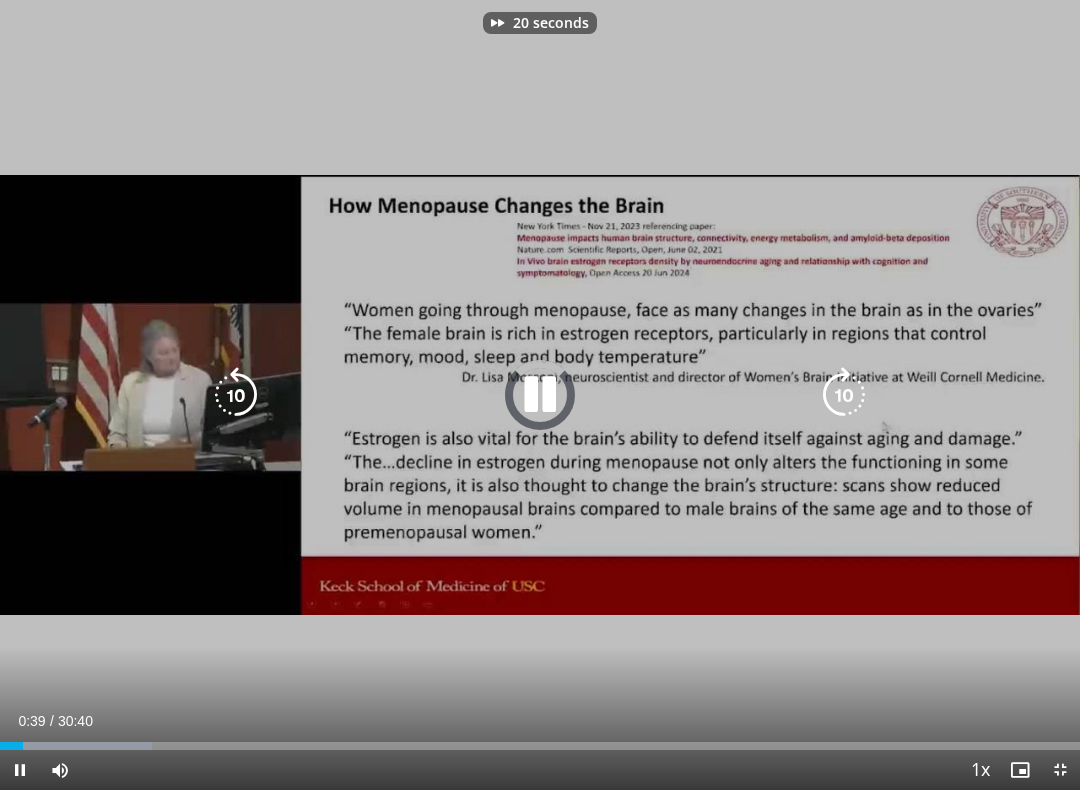 click at bounding box center [844, 395] 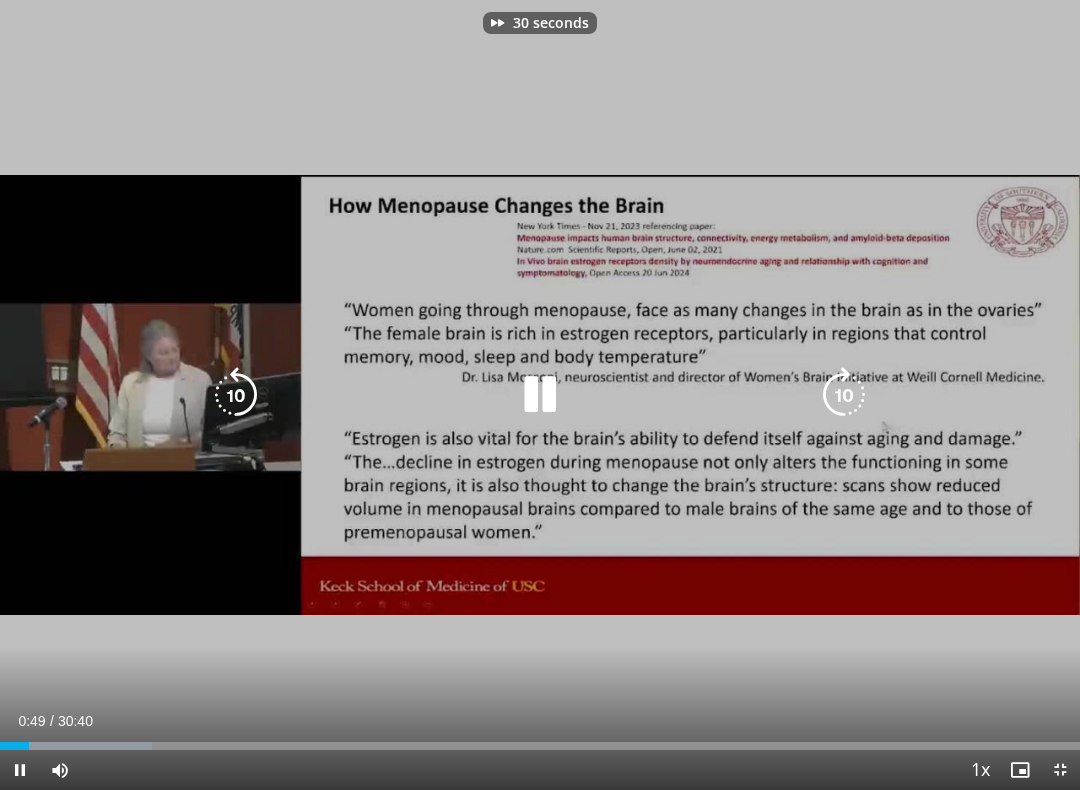 click at bounding box center [844, 395] 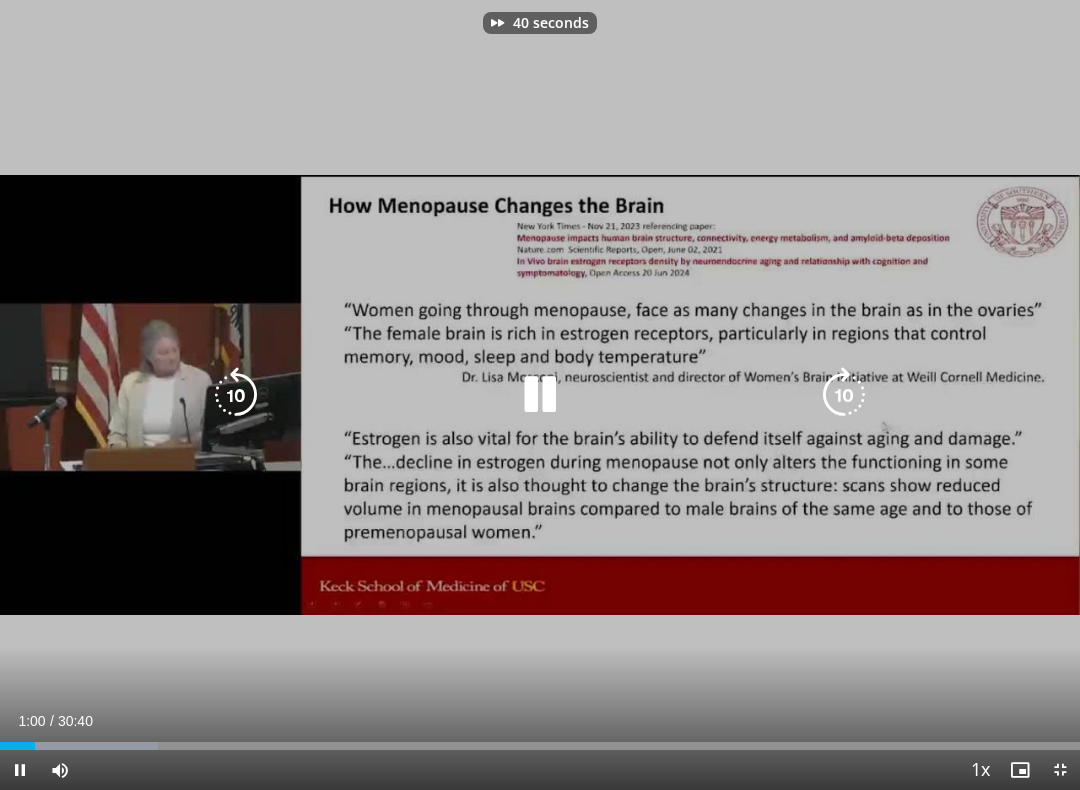 click at bounding box center [844, 395] 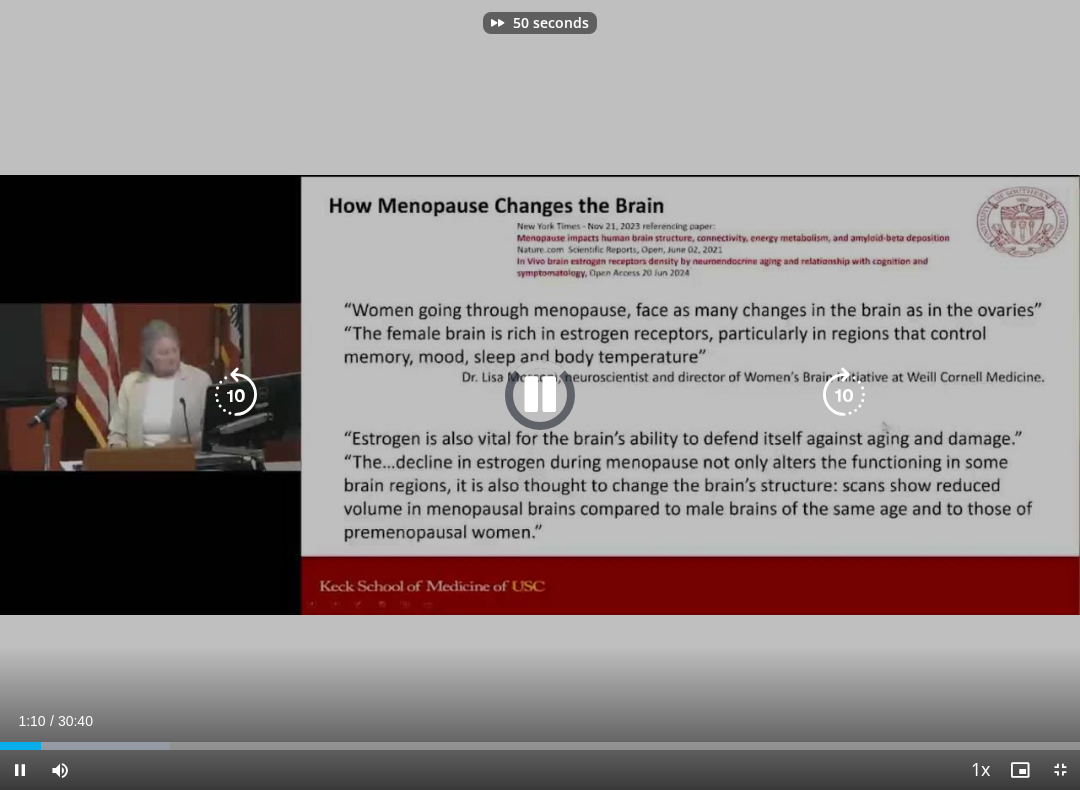 click at bounding box center [844, 395] 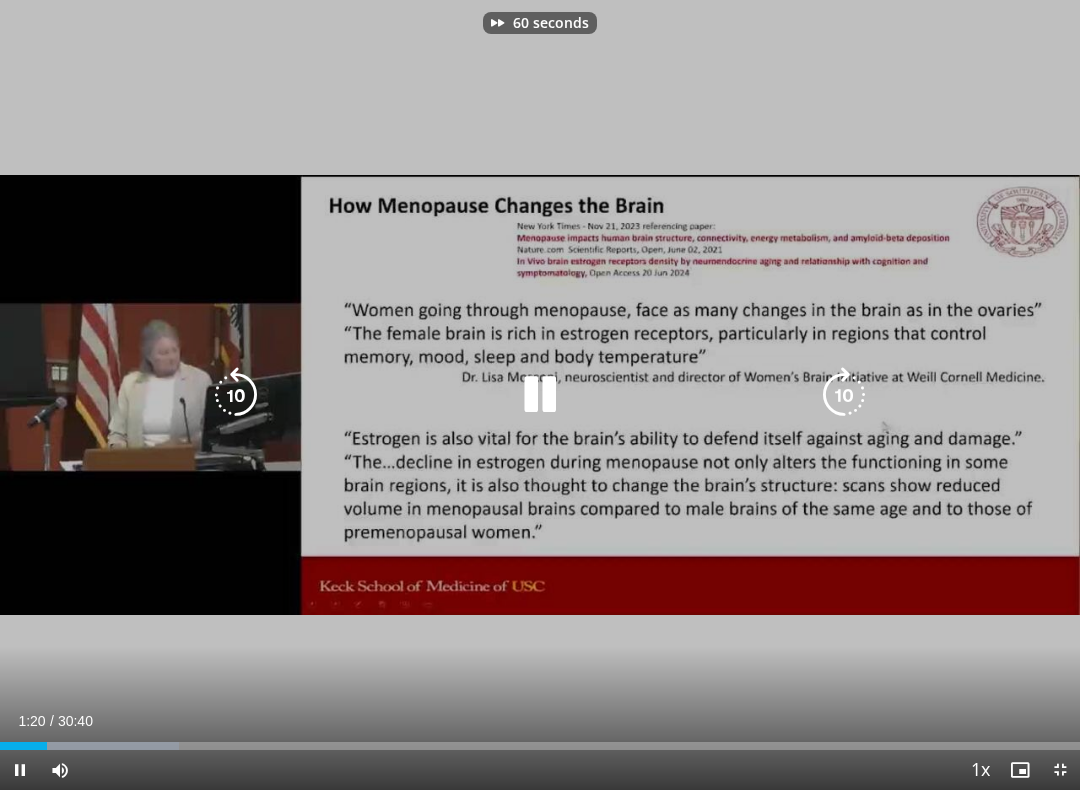 click at bounding box center (844, 395) 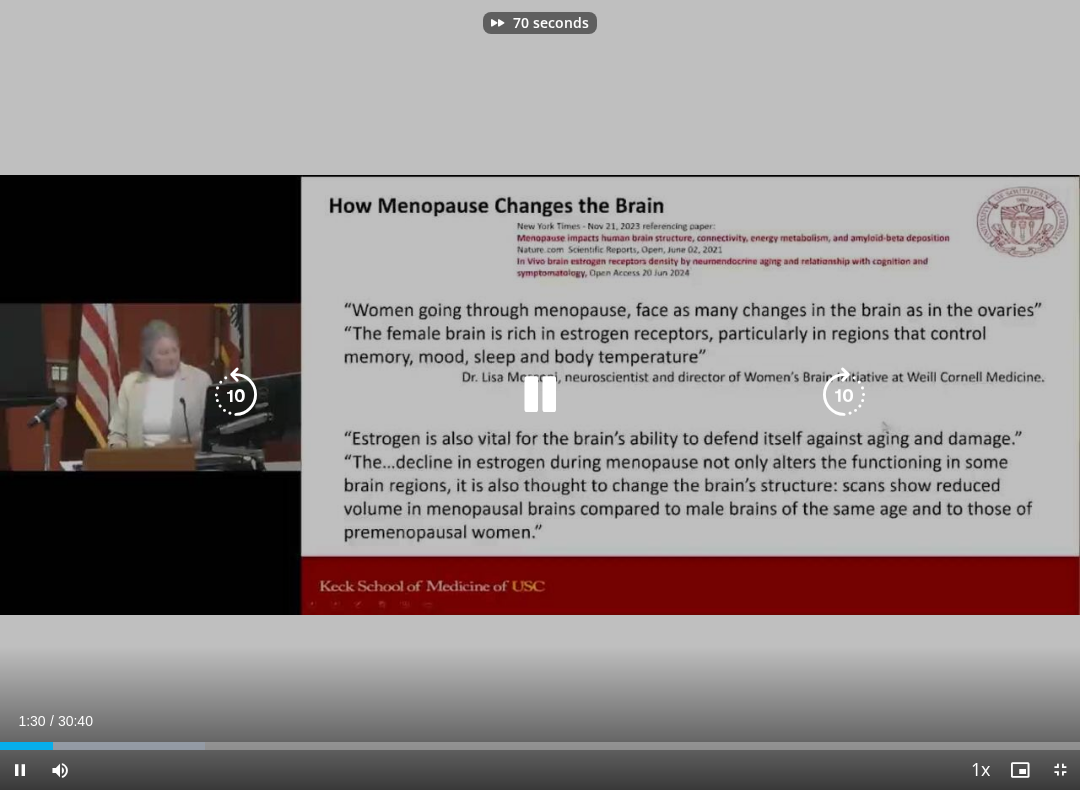click at bounding box center (844, 395) 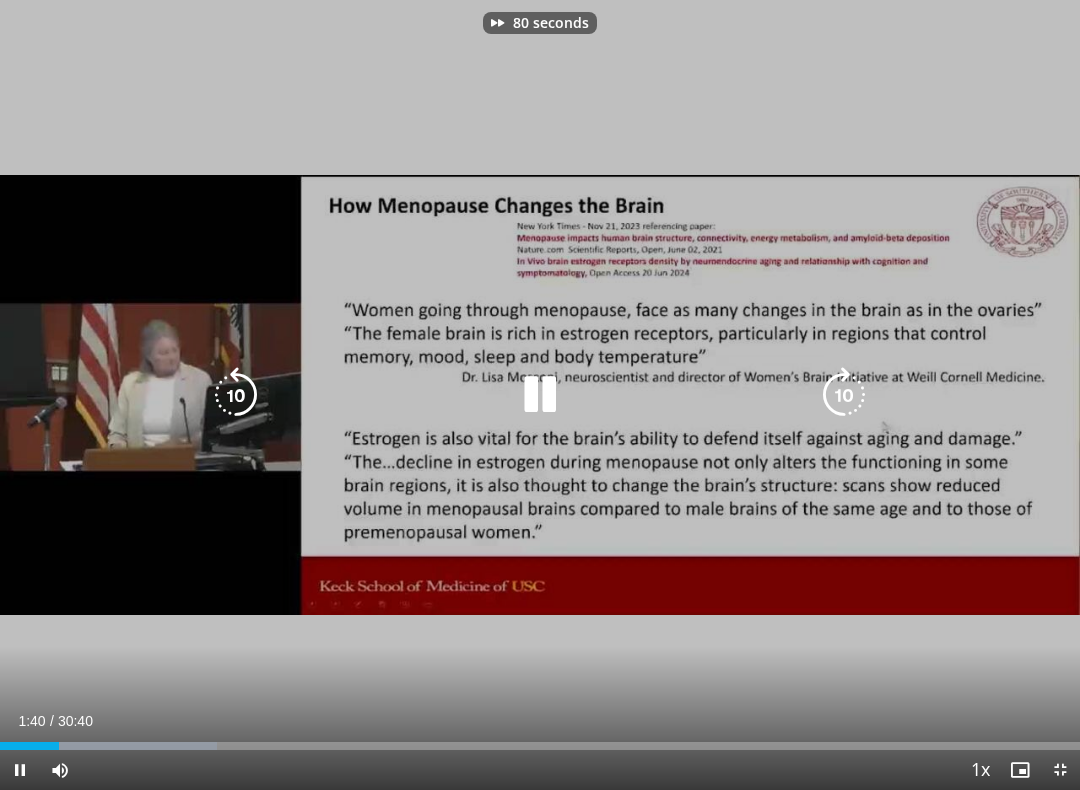 click at bounding box center (844, 395) 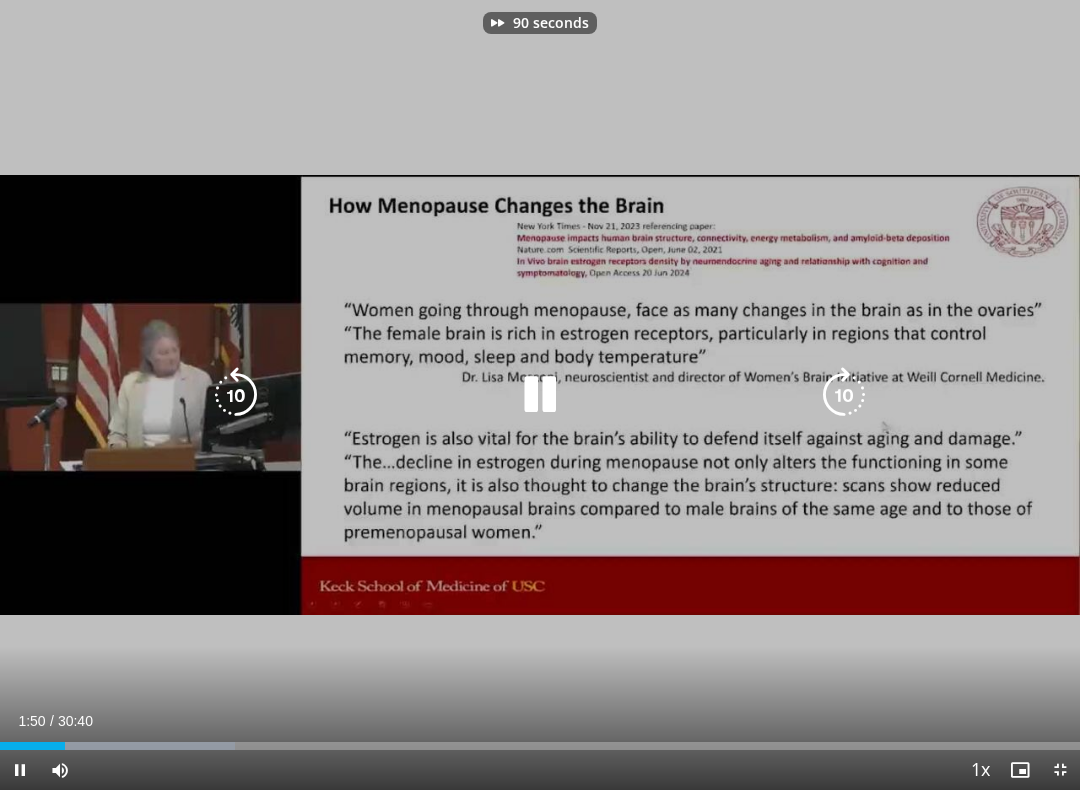 click at bounding box center [844, 395] 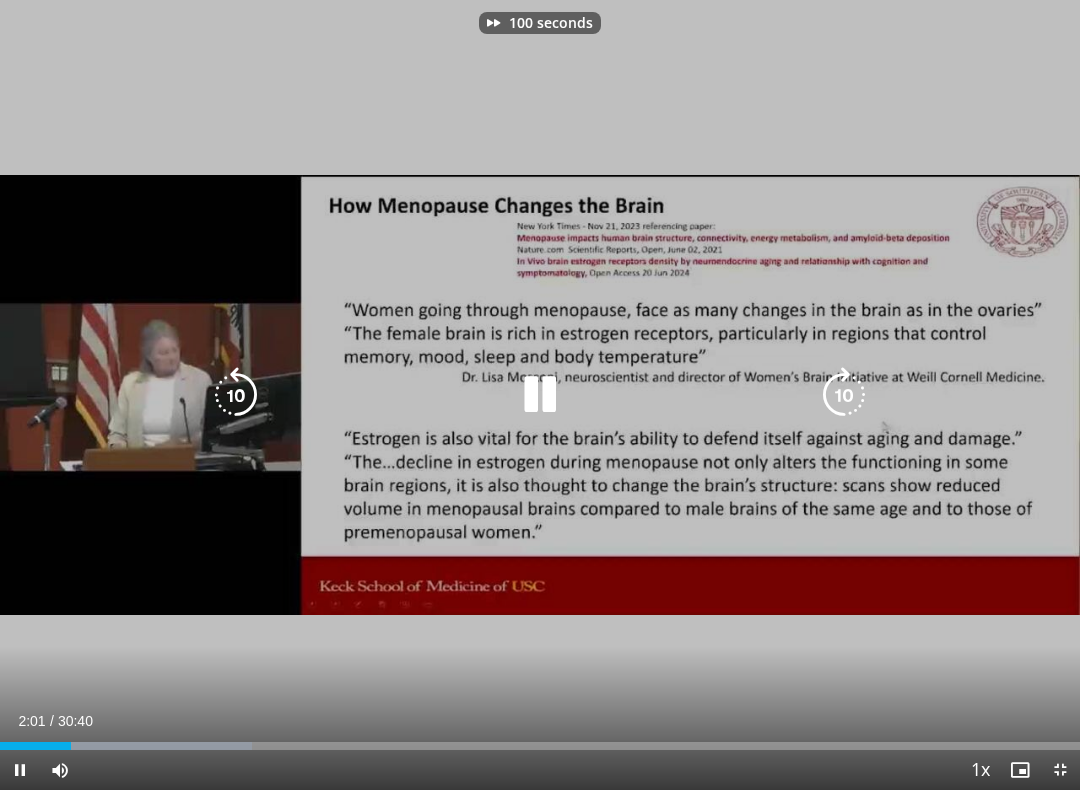 click at bounding box center (844, 395) 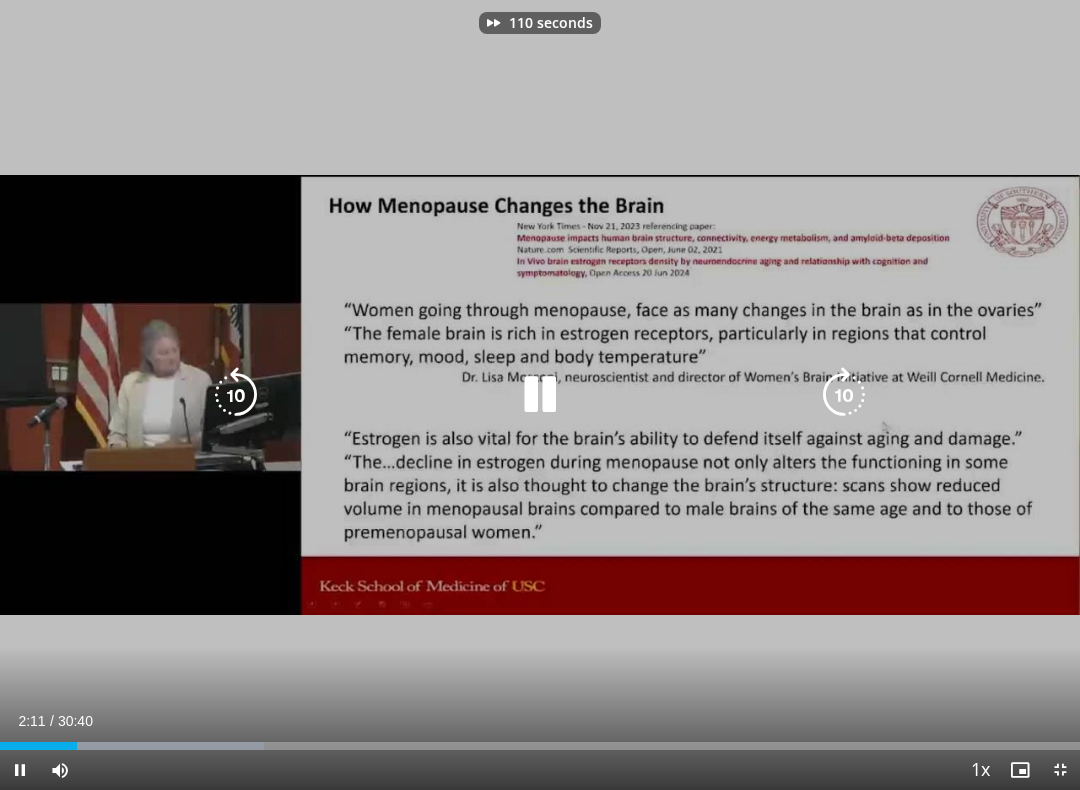click at bounding box center (844, 395) 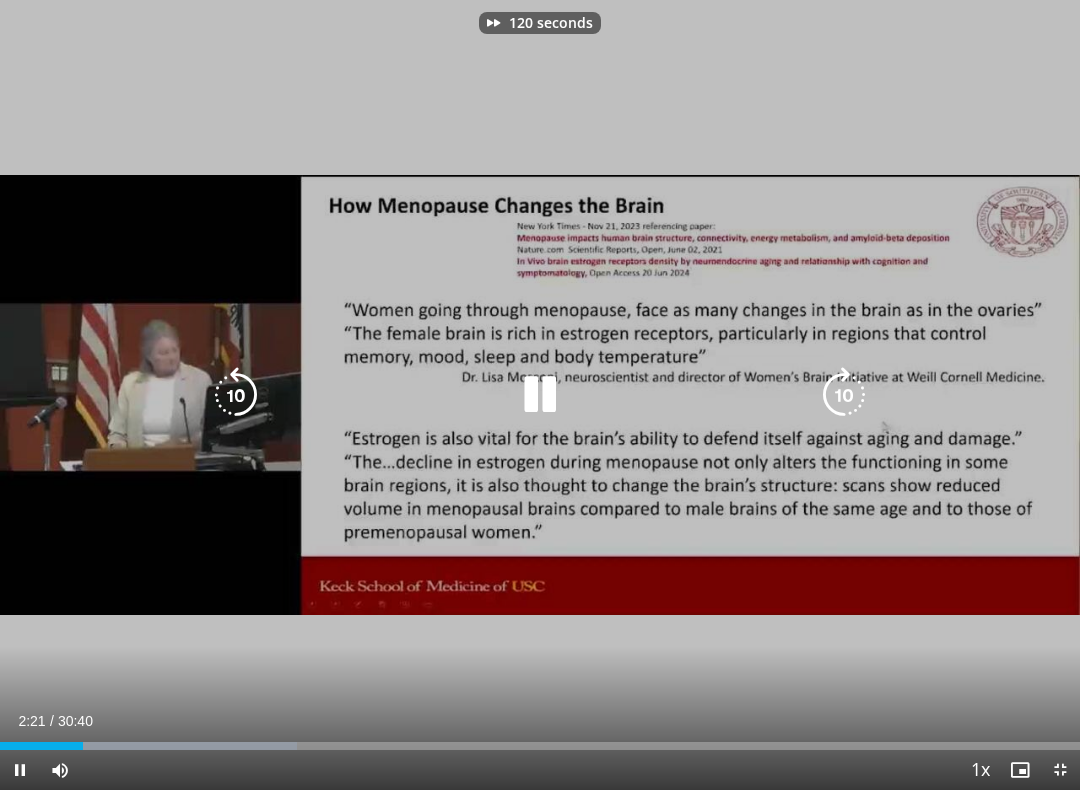 click at bounding box center (844, 395) 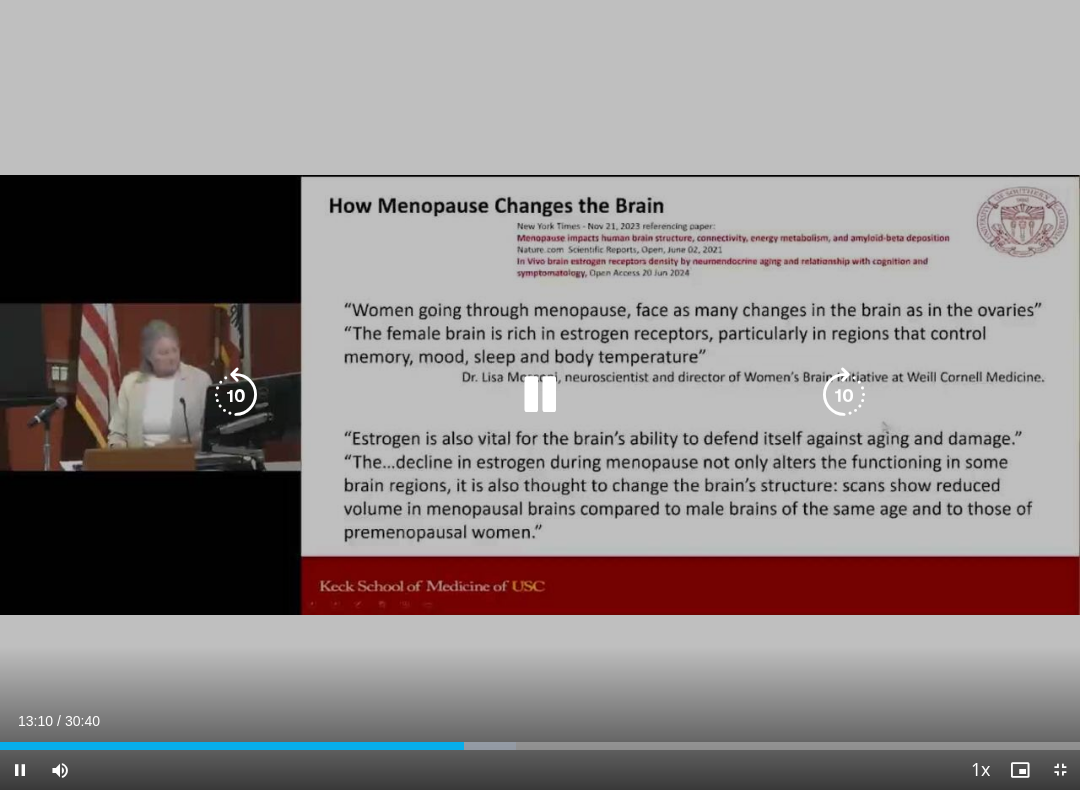 click on "130 seconds
Tap to unmute" at bounding box center [540, 395] 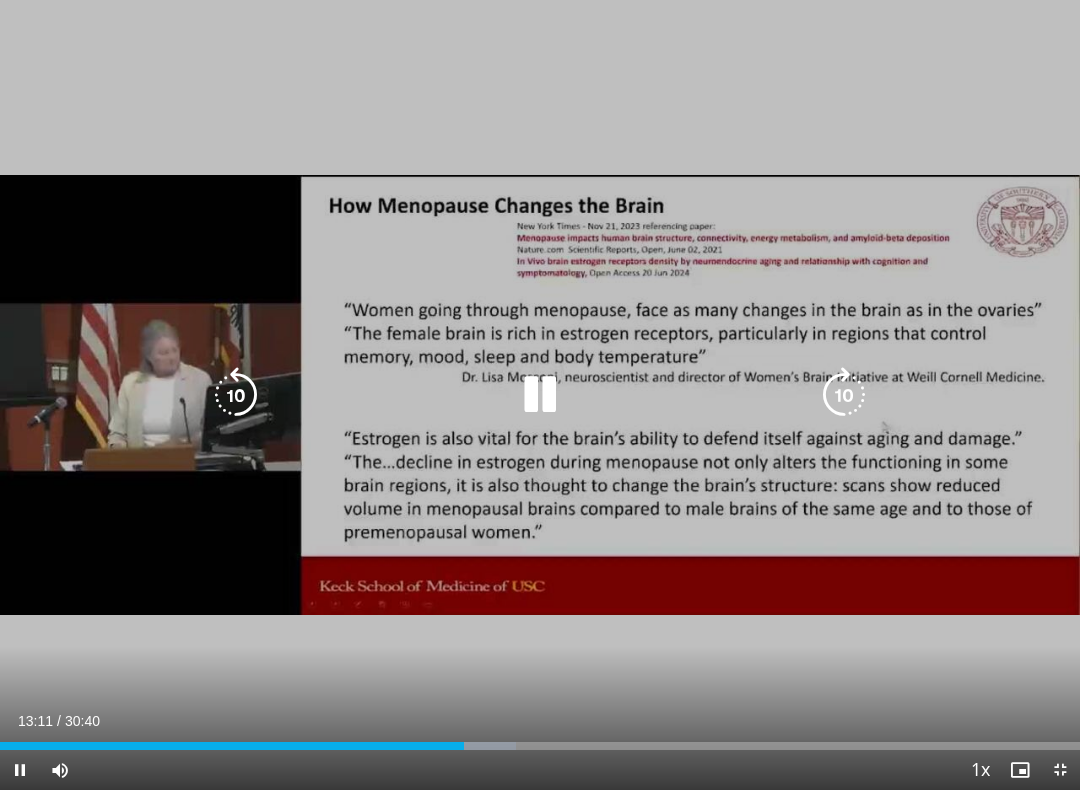 click at bounding box center [236, 395] 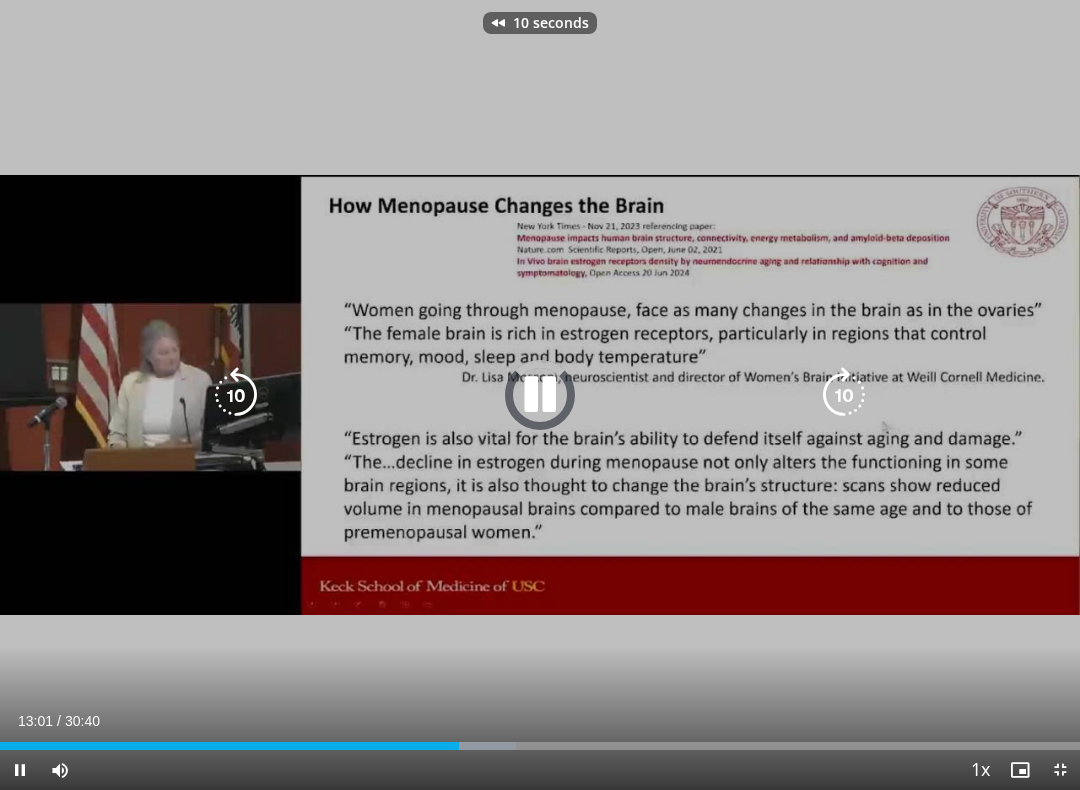 click at bounding box center [236, 395] 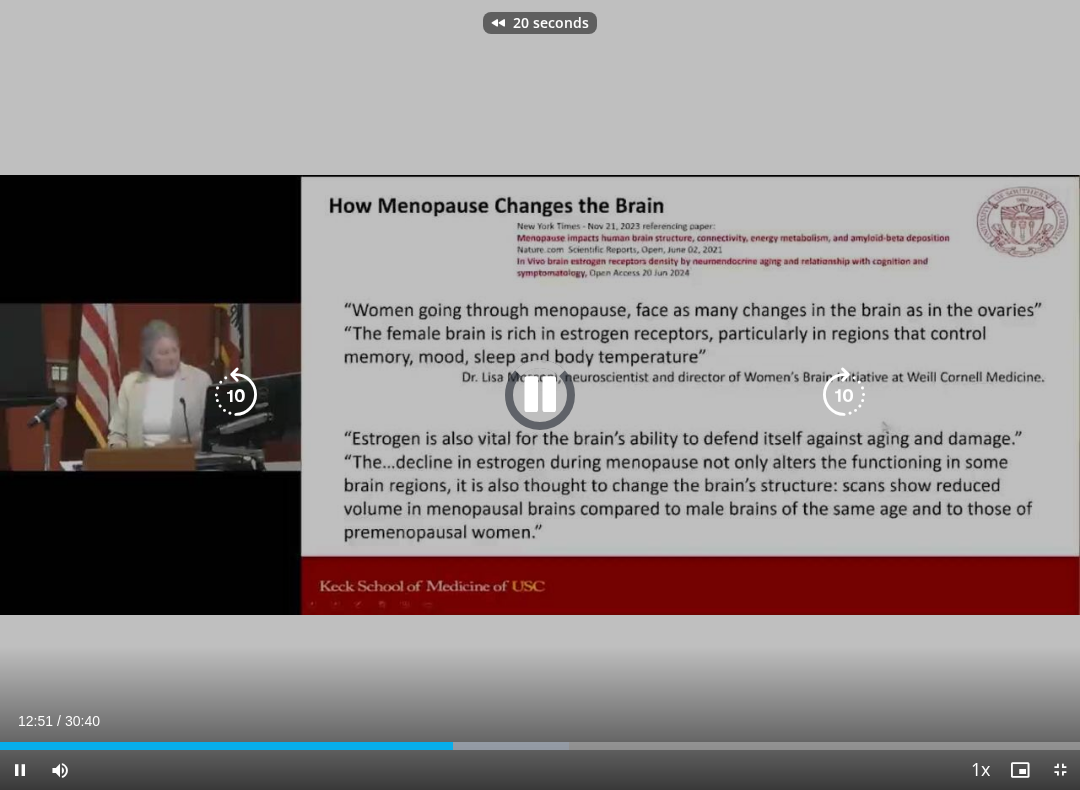 click at bounding box center (236, 395) 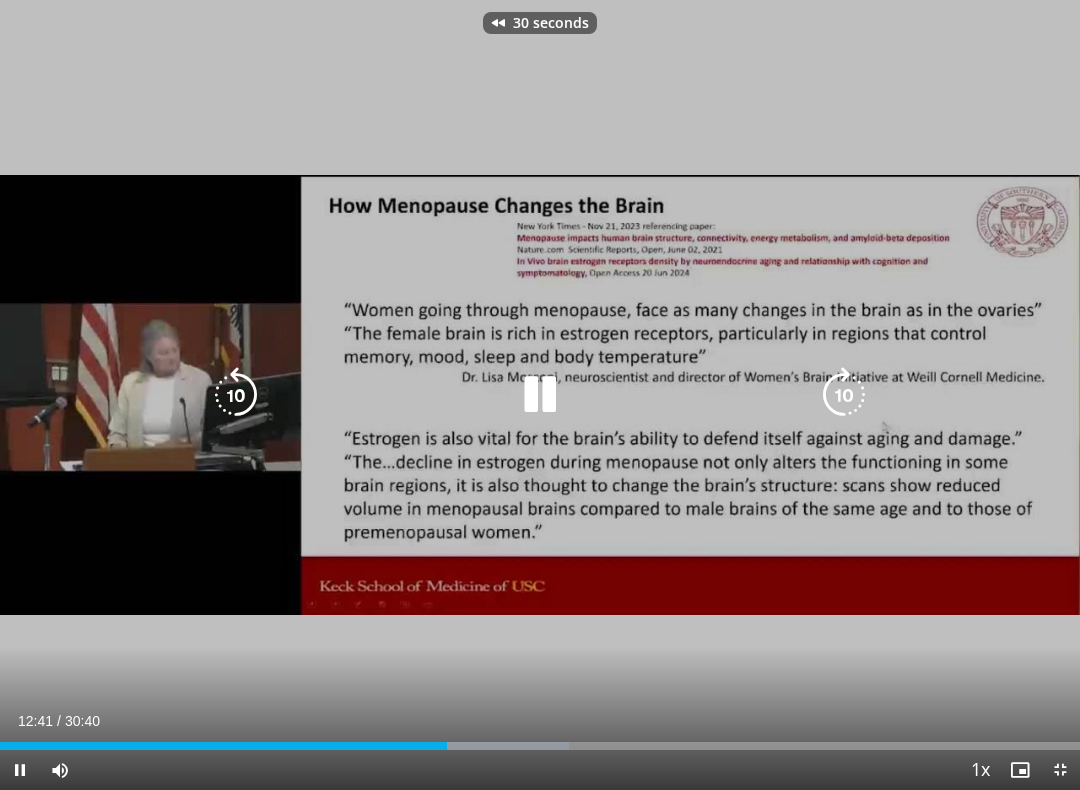click at bounding box center [236, 395] 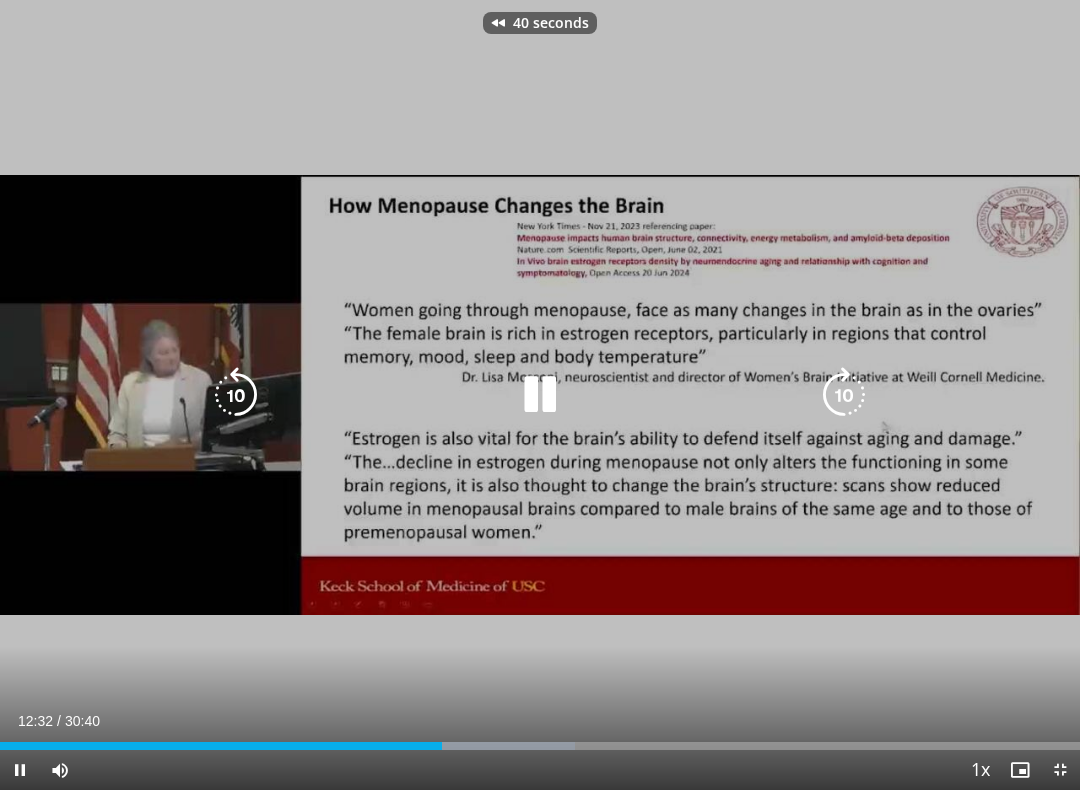 click at bounding box center [236, 395] 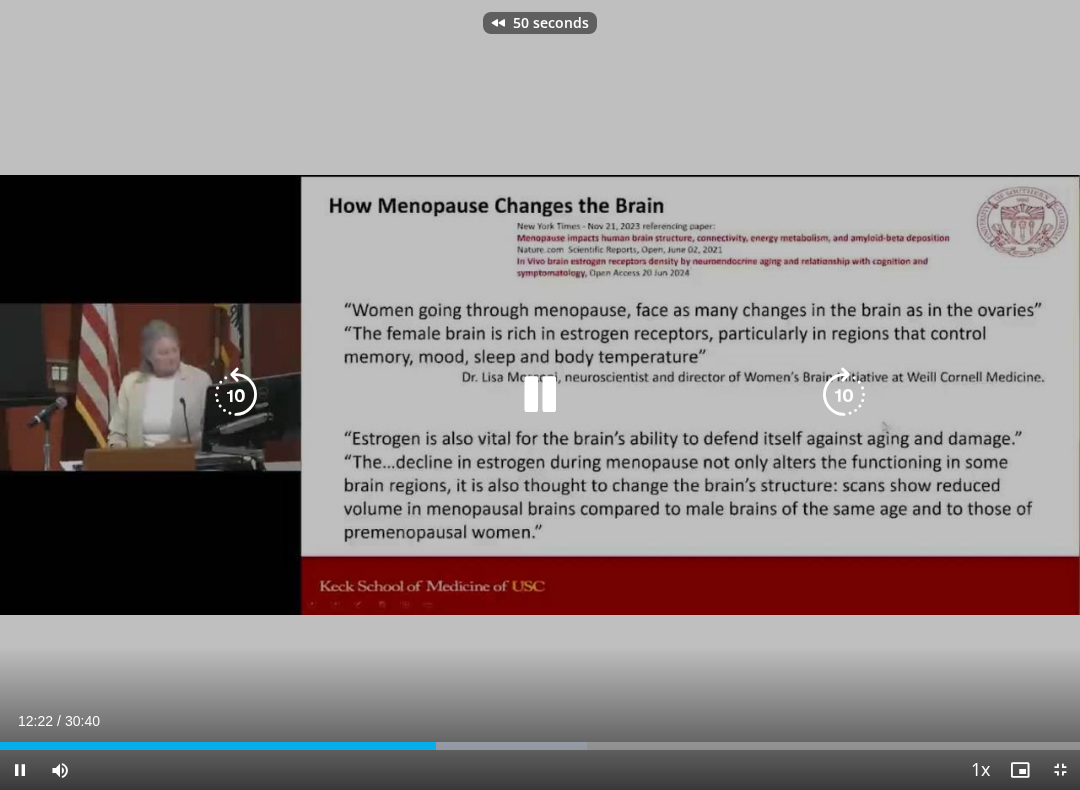 click at bounding box center [236, 395] 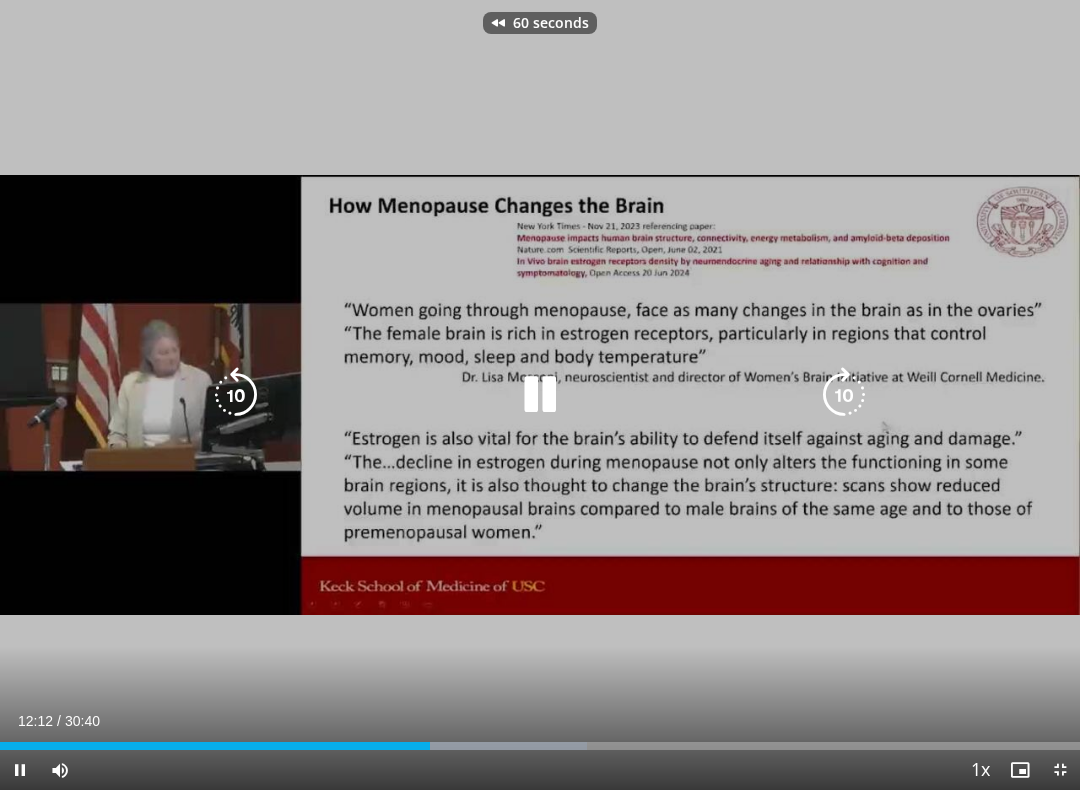 click at bounding box center [236, 395] 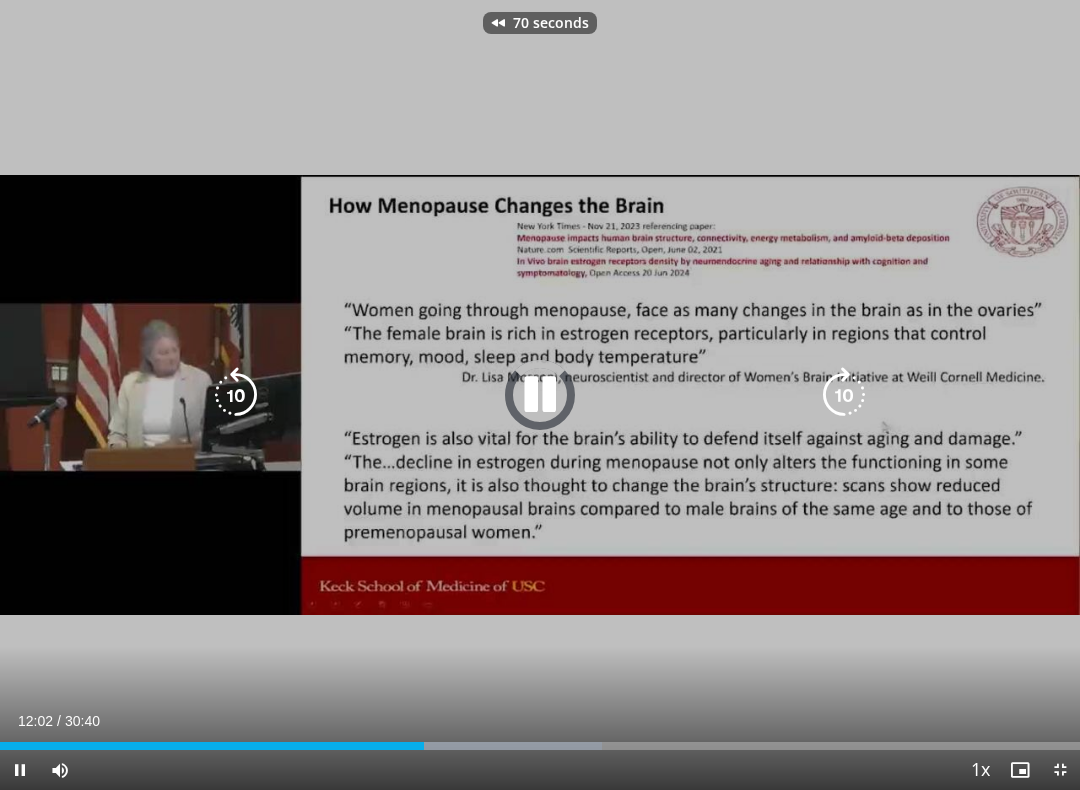 click at bounding box center [236, 395] 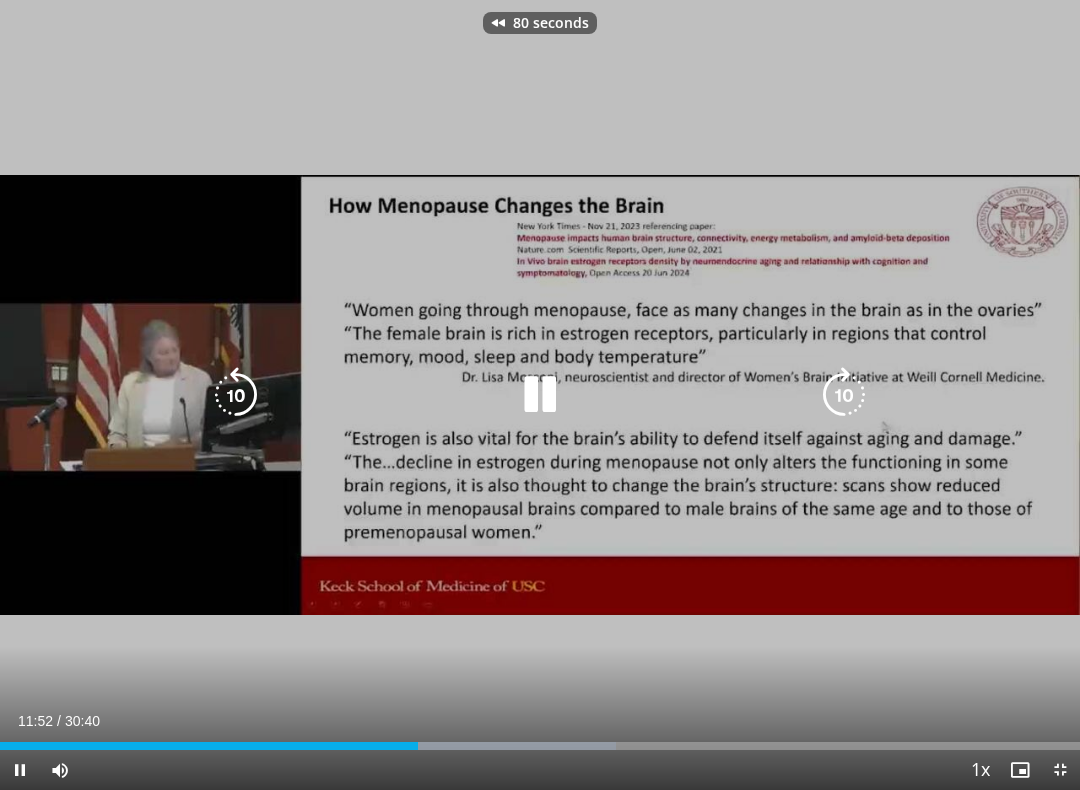 click at bounding box center (236, 395) 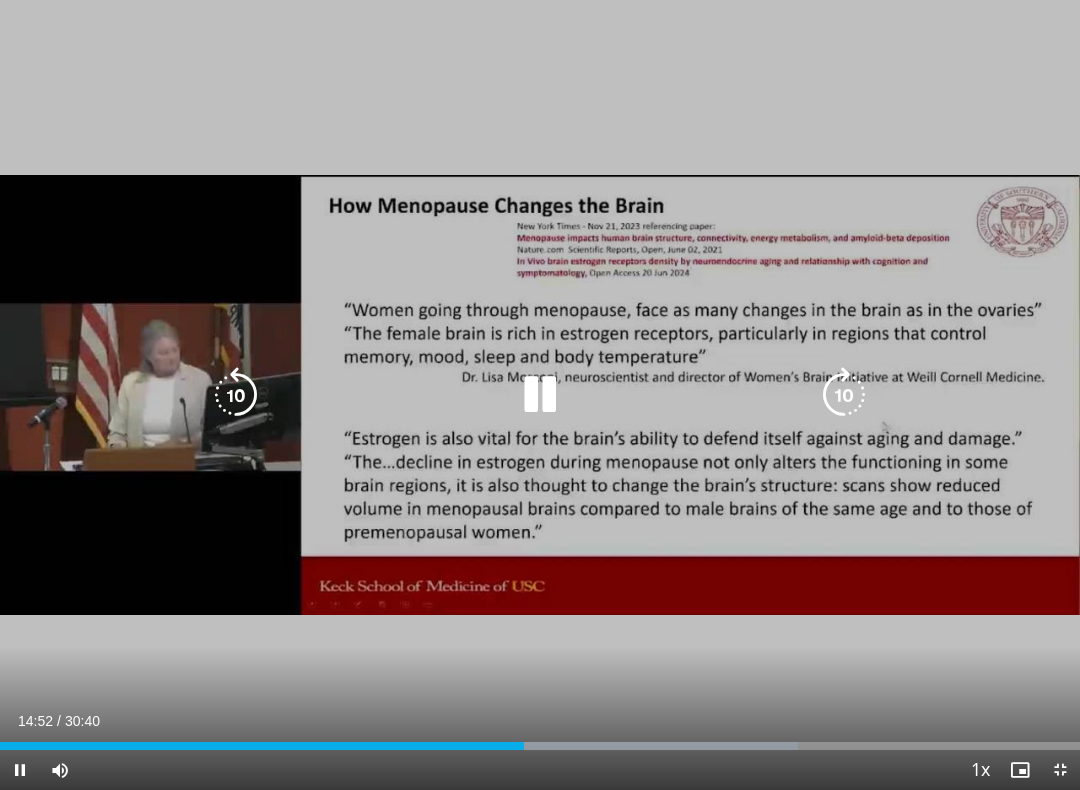 click on "90 seconds
Tap to unmute" at bounding box center [540, 395] 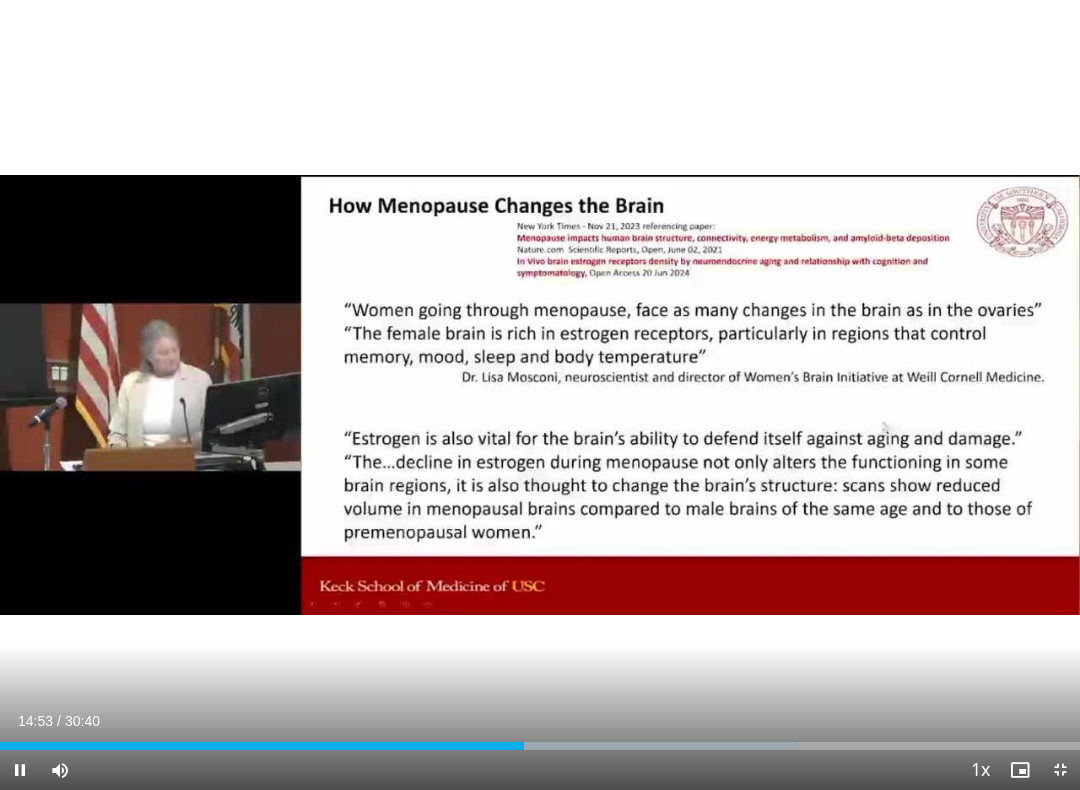 click on "90 seconds
Tap to unmute" at bounding box center (540, 395) 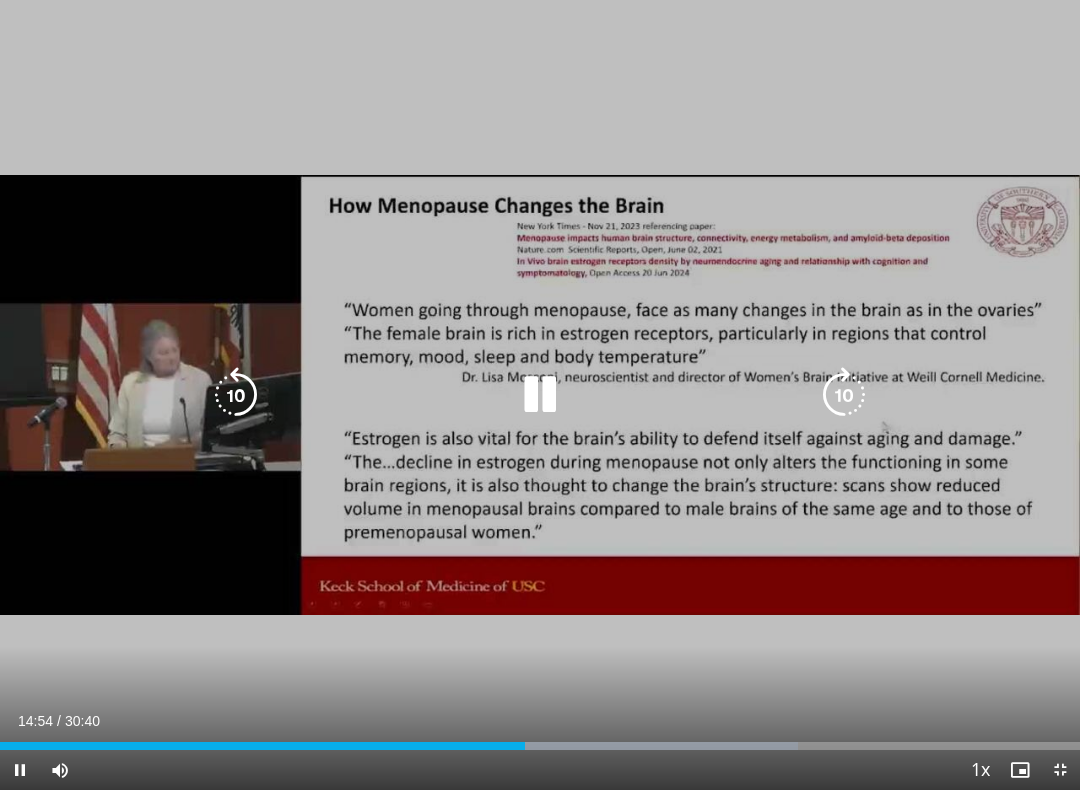 click at bounding box center (236, 395) 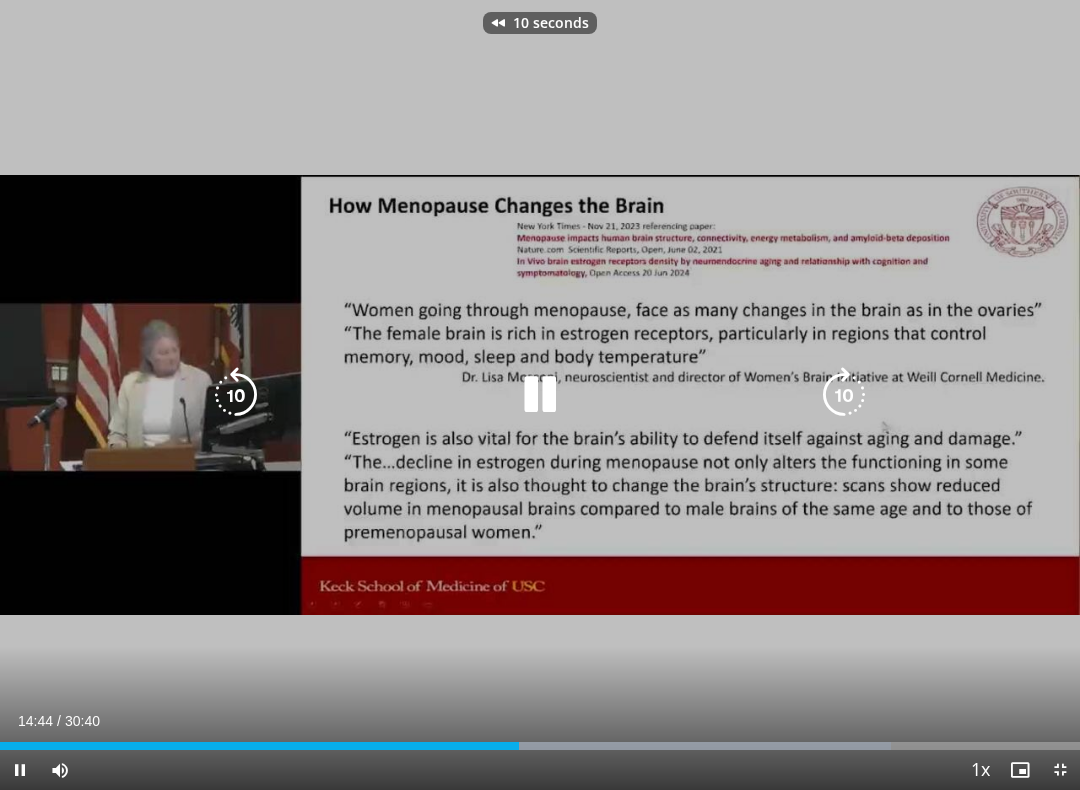 click at bounding box center (236, 395) 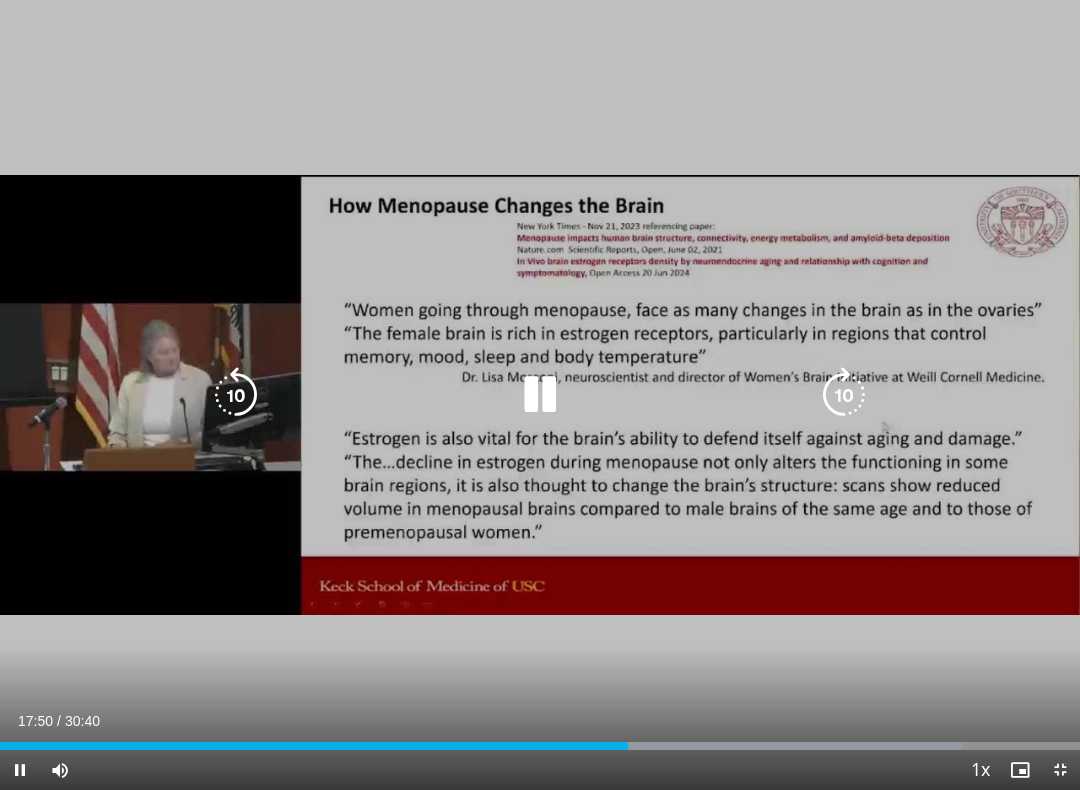click on "Current Time  17:50 / Duration  30:40 Pause Skip Backward Skip Forward Mute Loaded :  89.12% Stream Type  LIVE Seek to live, currently behind live LIVE   1x Playback Rate 0.5x 0.75x 1x , selected 1.25x 1.5x 1.75x 2x Chapters Chapters Descriptions descriptions off , selected Captions captions off , selected Audio Track en (Main) , selected Exit Fullscreen Disable picture-in-picture mode" at bounding box center [540, 770] 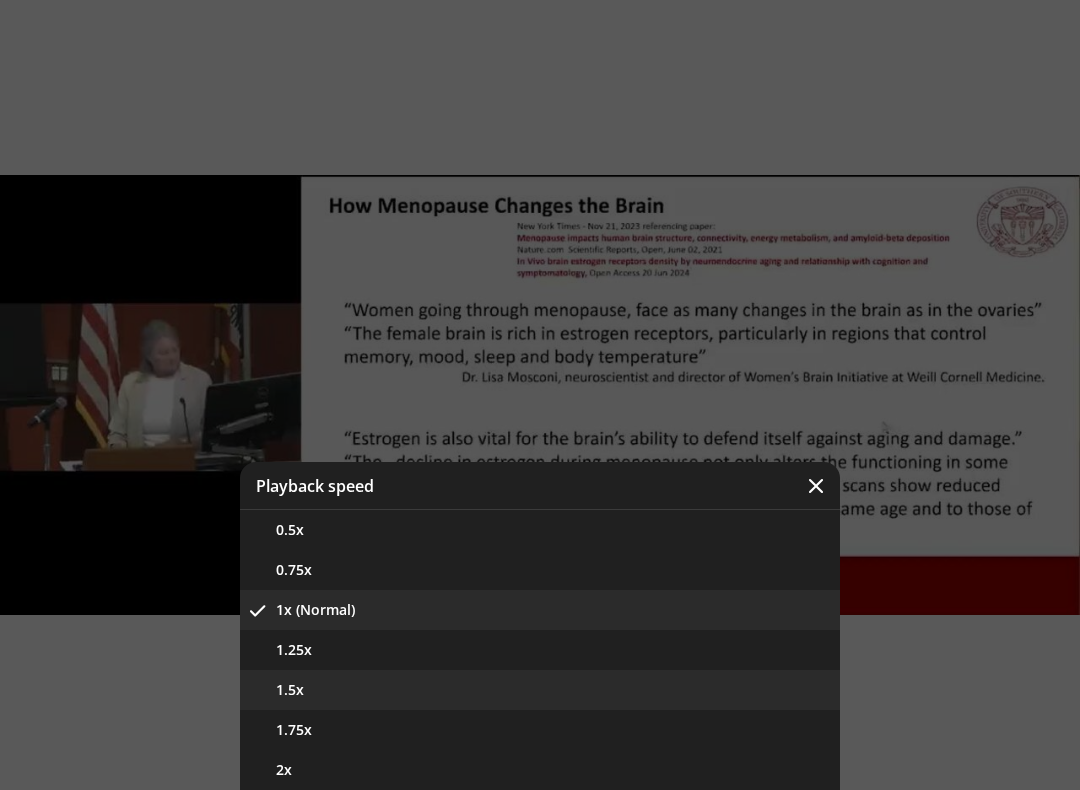 click on "1.5x" at bounding box center [540, 690] 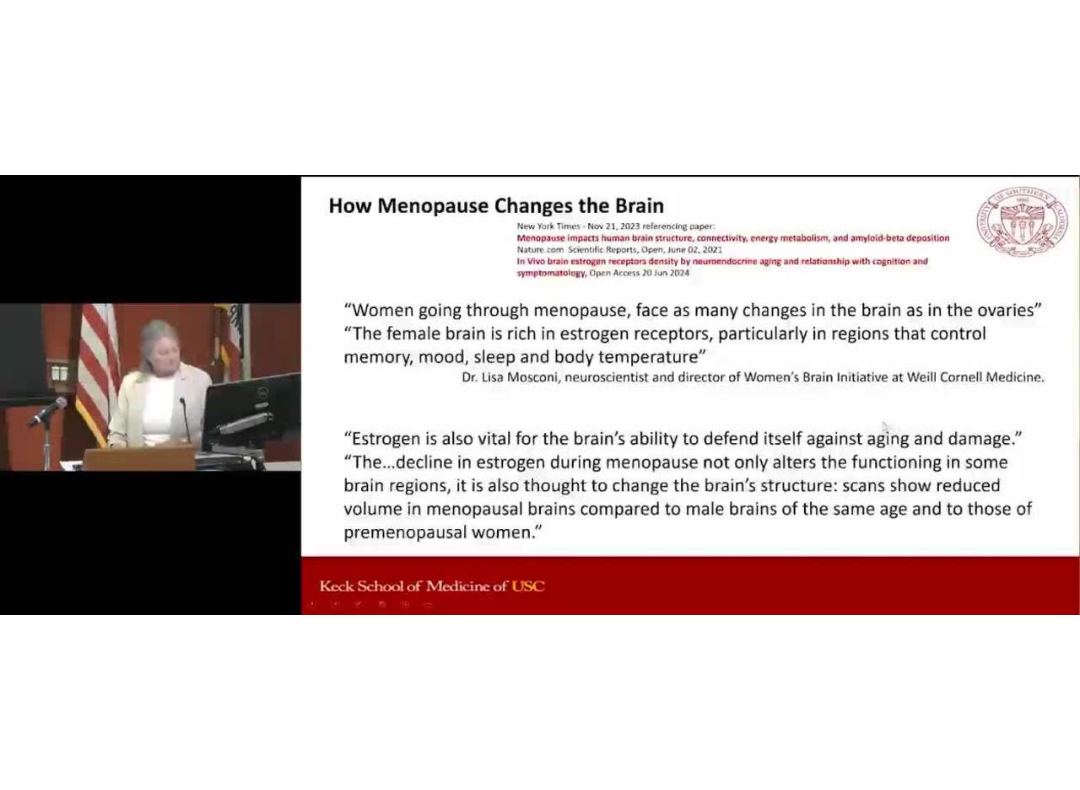 click on "20 seconds
Tap to unmute" at bounding box center [540, 395] 